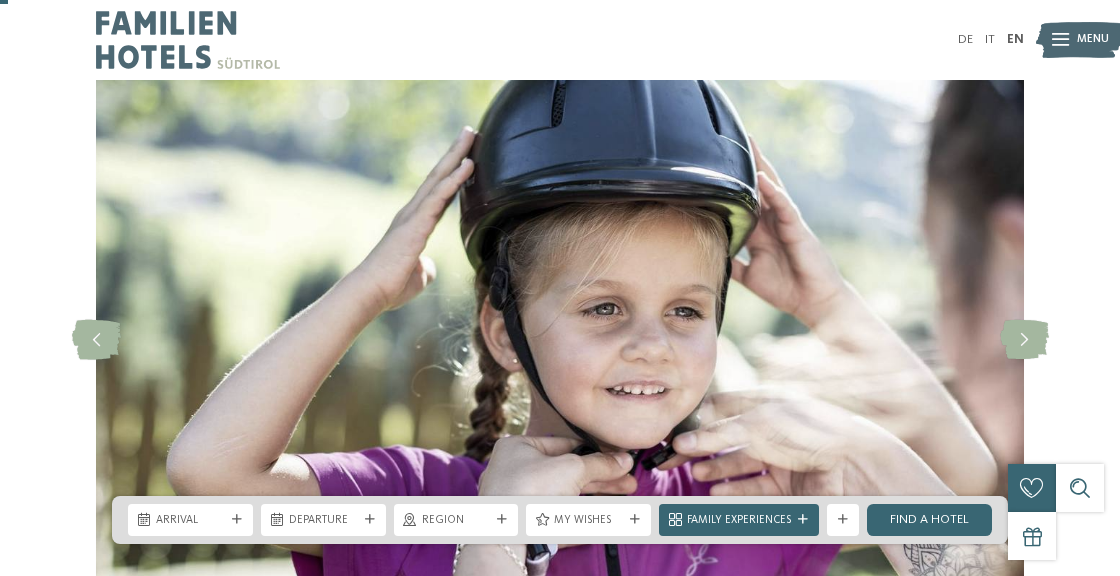 click on "Arrival" at bounding box center [190, 521] 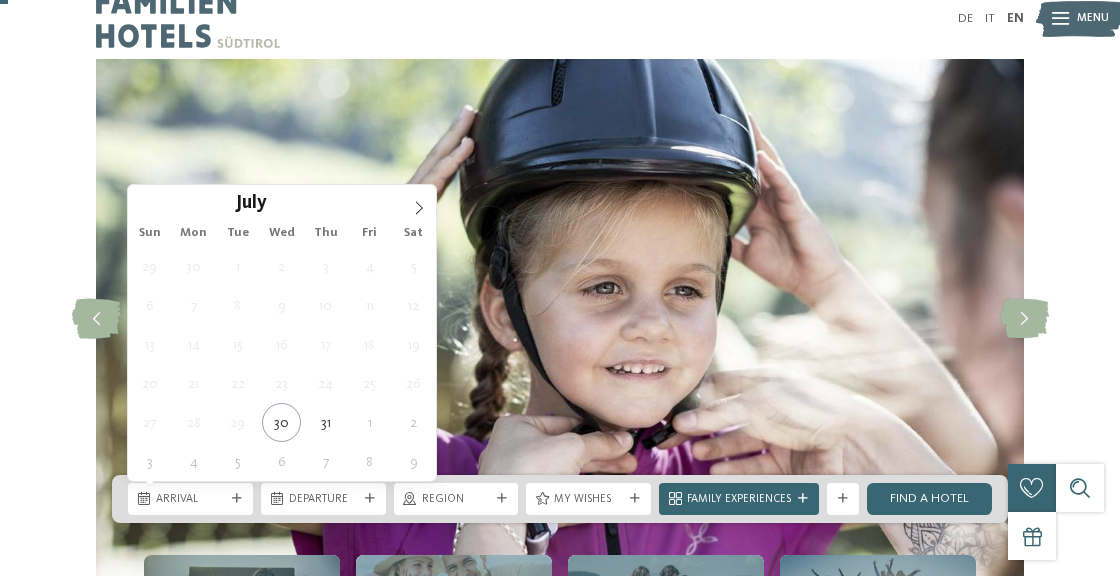 scroll, scrollTop: 21, scrollLeft: 0, axis: vertical 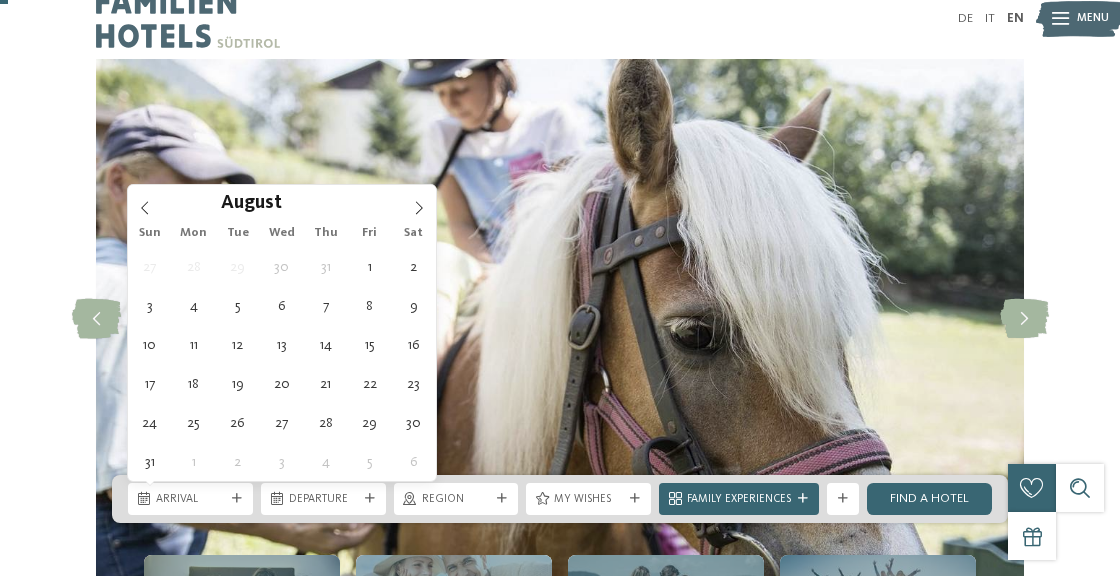 click 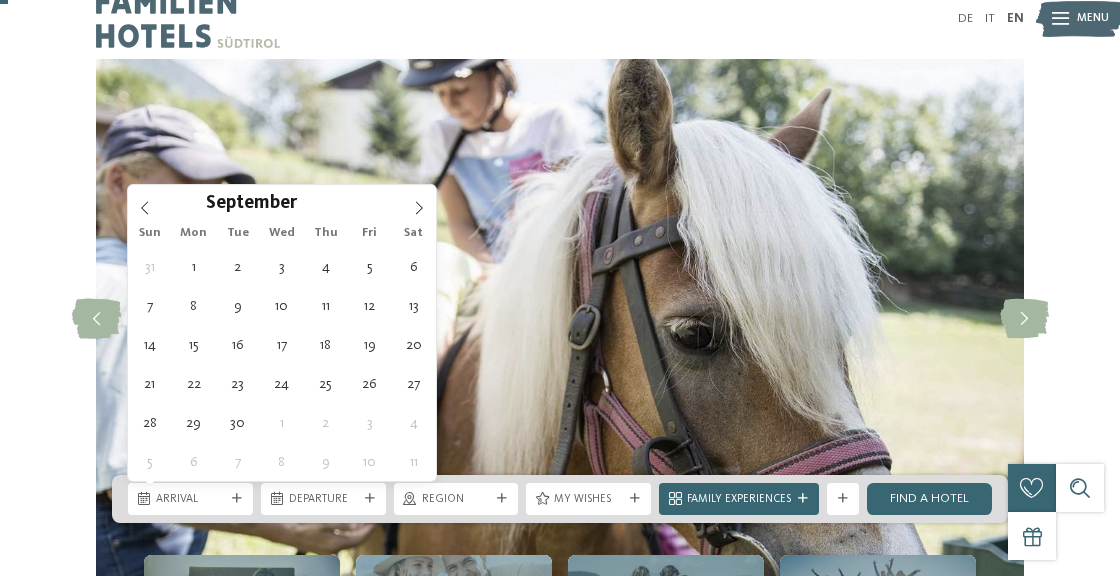 click 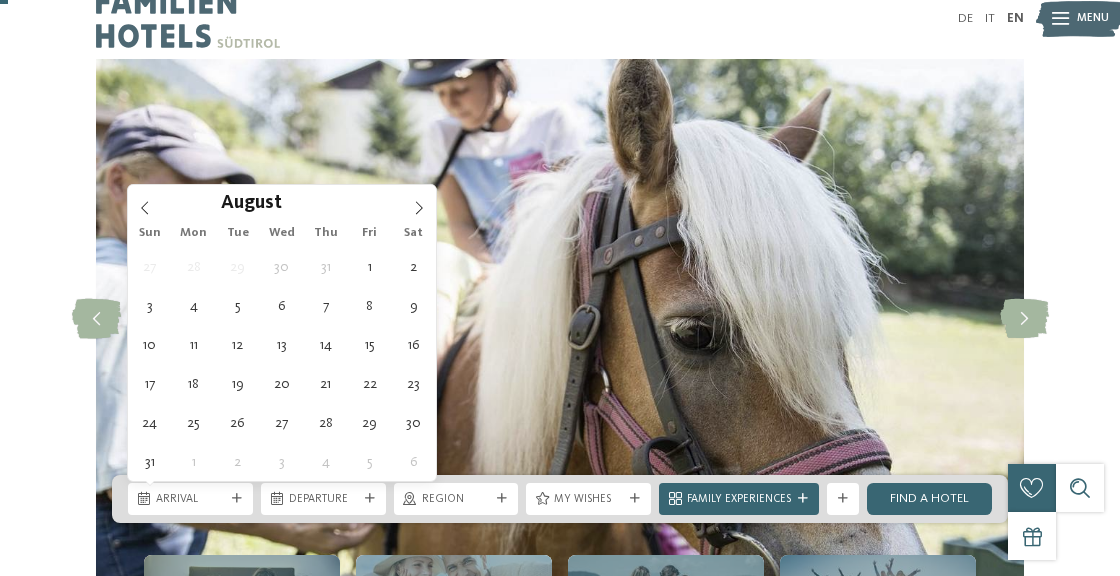 type on "14.08.2025" 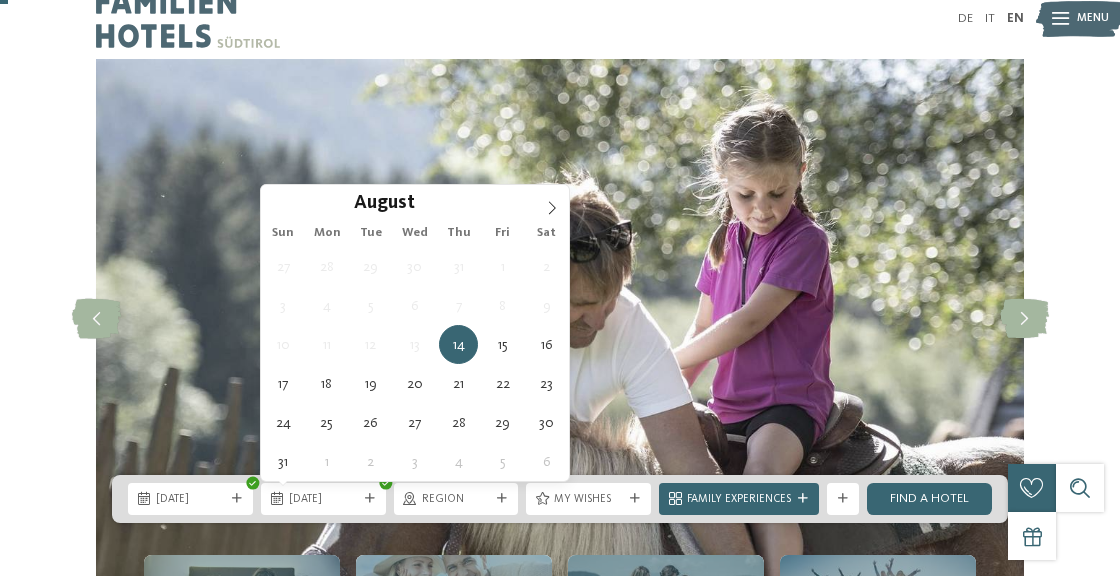 click on "14.08.2025" at bounding box center (323, 500) 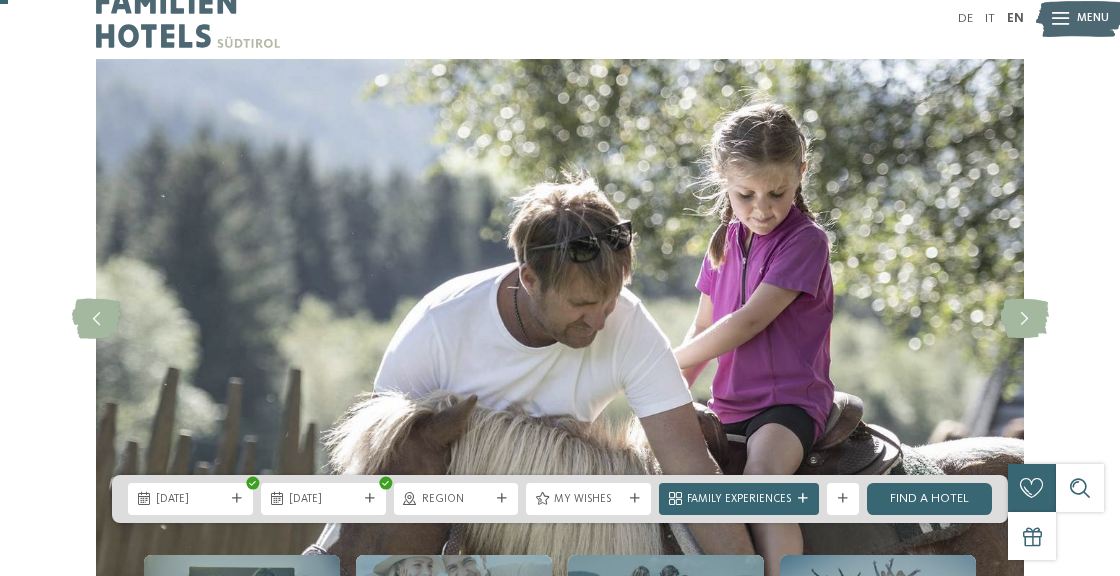 click on "Region" at bounding box center (456, 498) 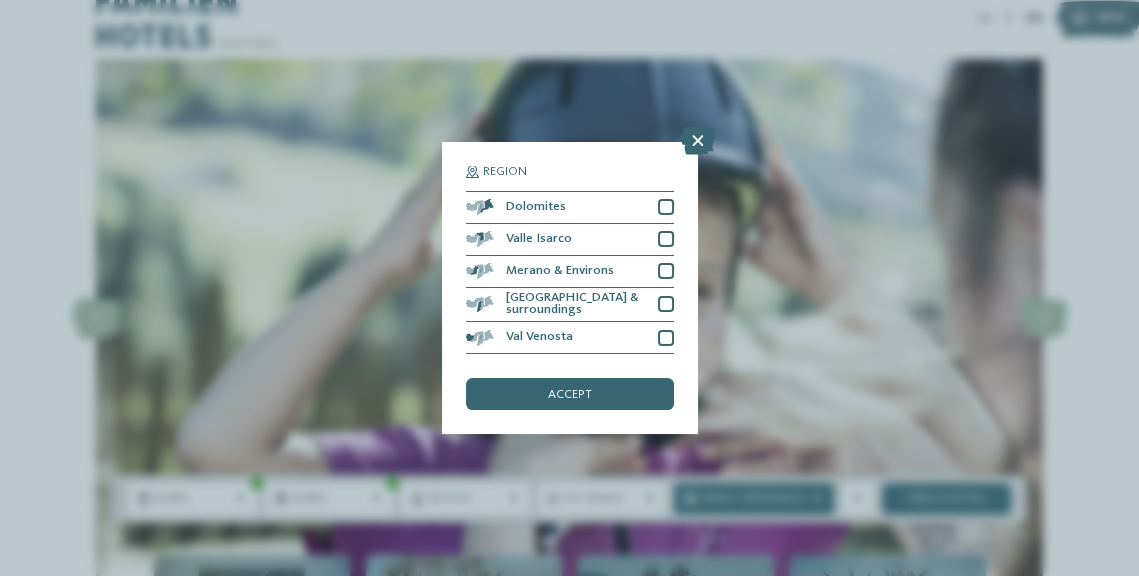 click at bounding box center [698, 141] 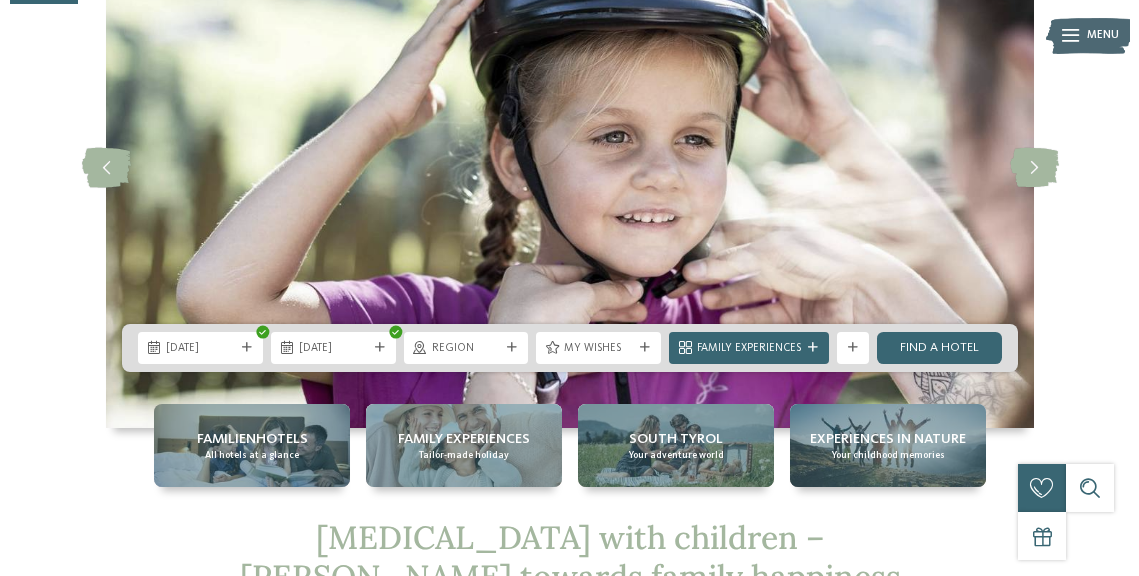 scroll, scrollTop: 173, scrollLeft: 0, axis: vertical 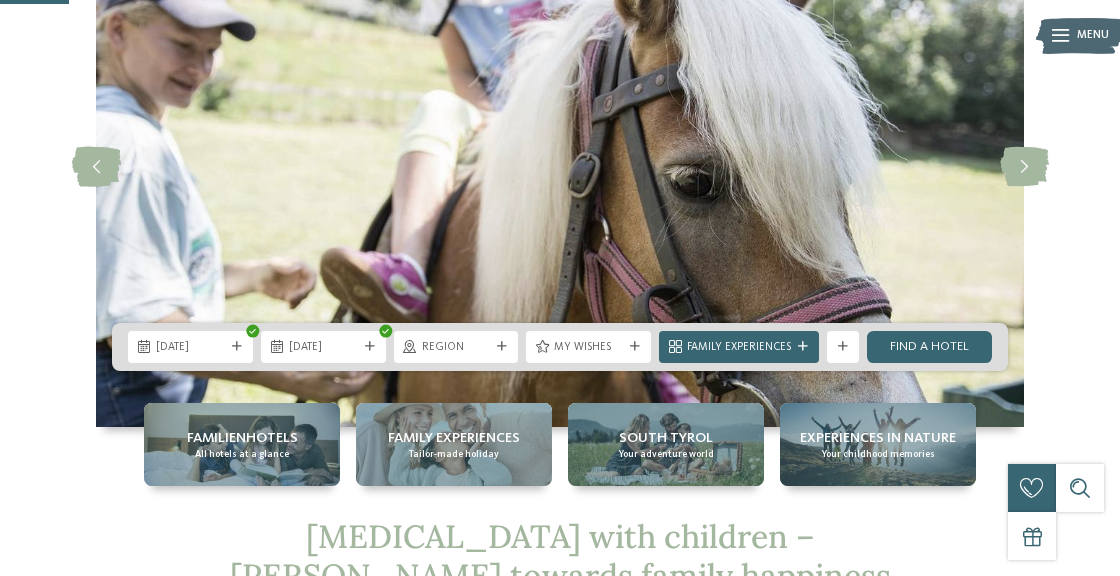 click at bounding box center [635, 347] 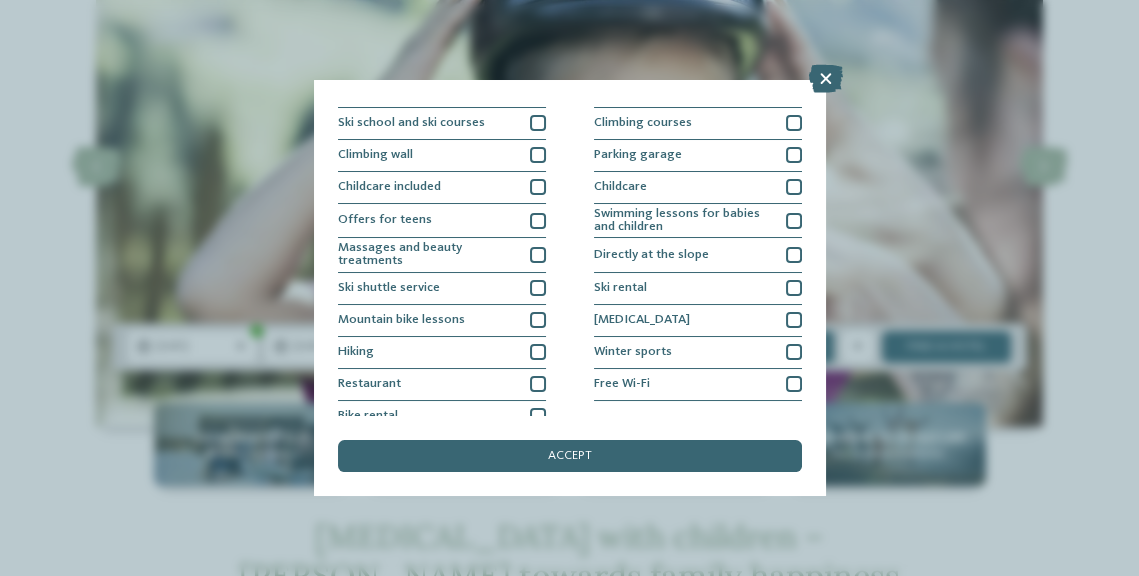 scroll, scrollTop: 247, scrollLeft: 0, axis: vertical 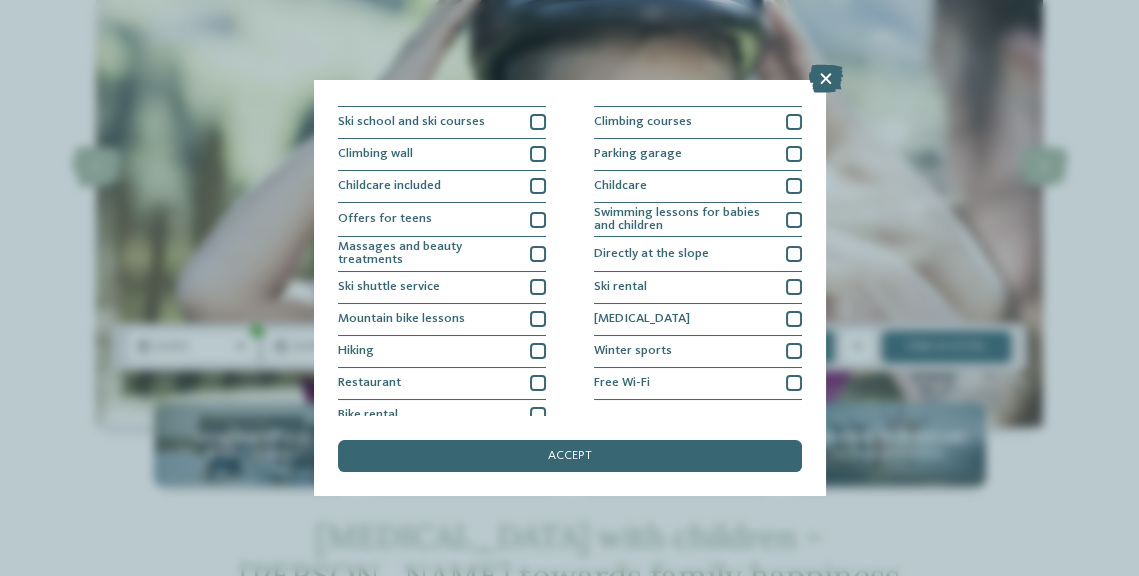 click at bounding box center [794, 319] 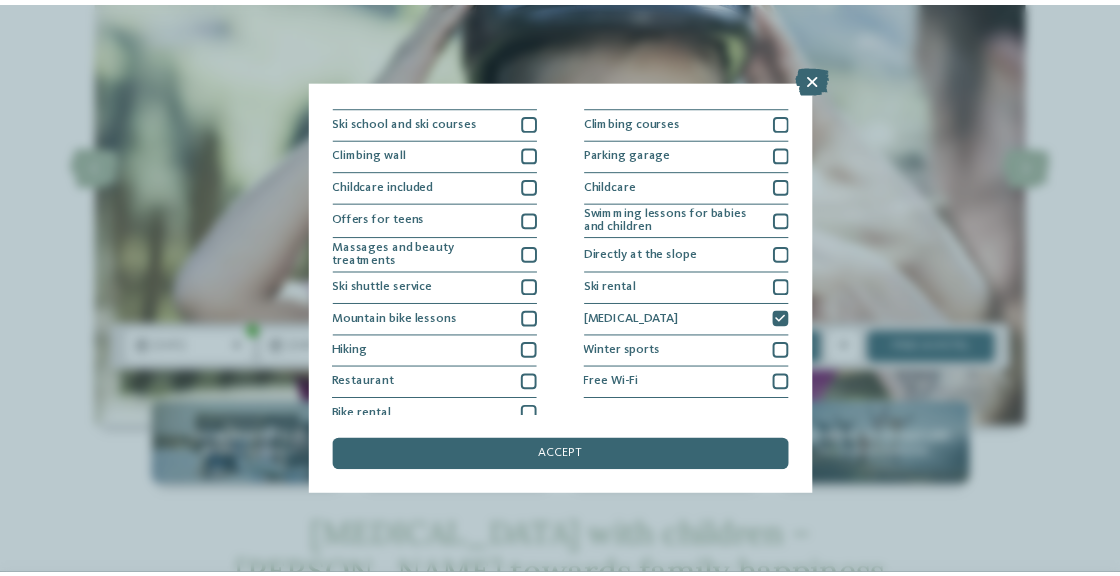 scroll, scrollTop: 261, scrollLeft: 0, axis: vertical 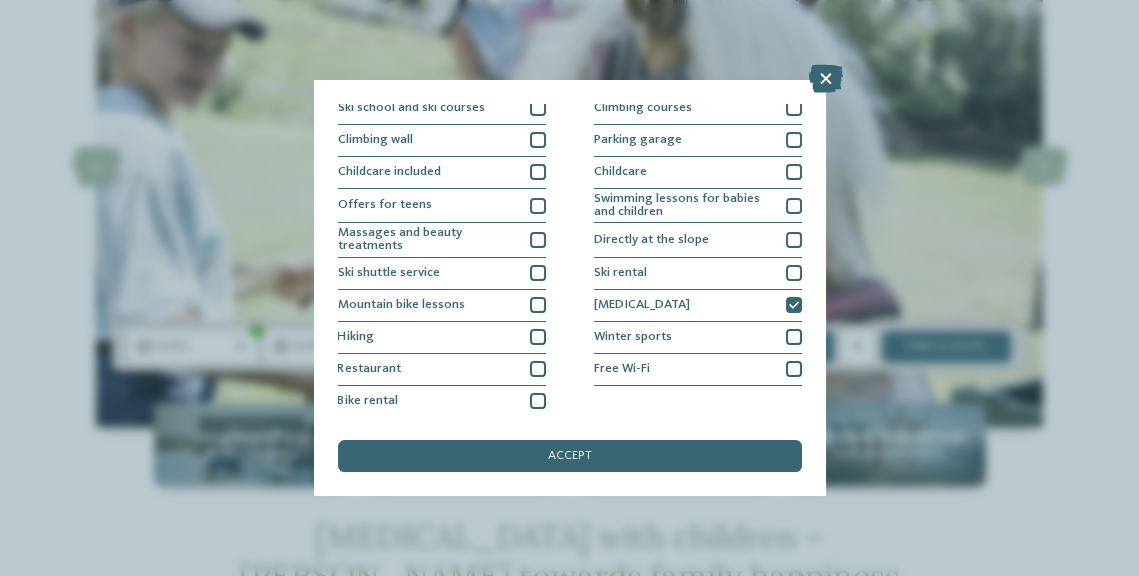 click on "accept" at bounding box center (570, 456) 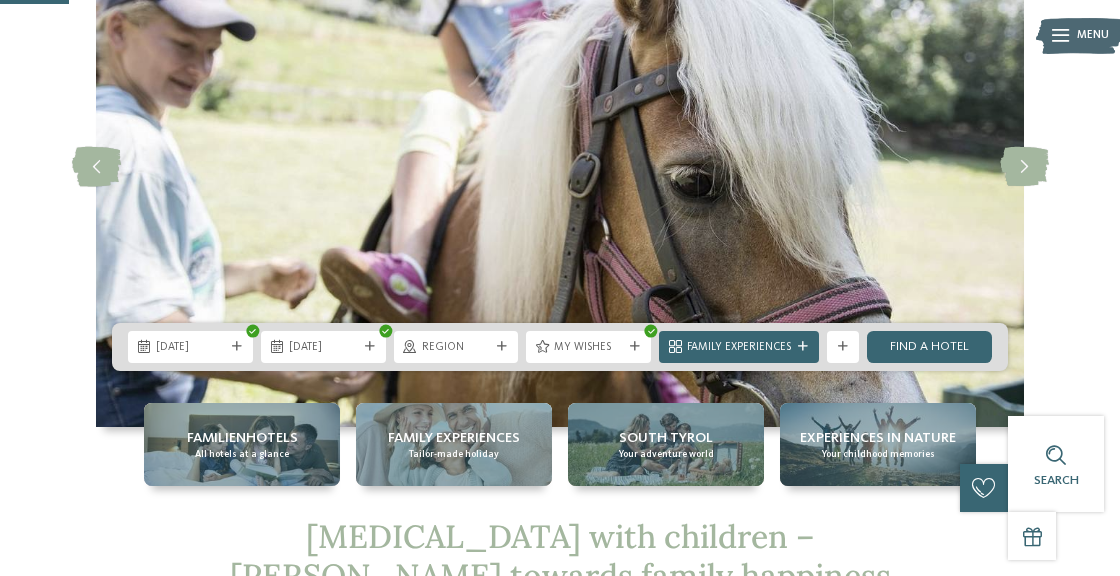 click on "Find a hotel" at bounding box center [929, 347] 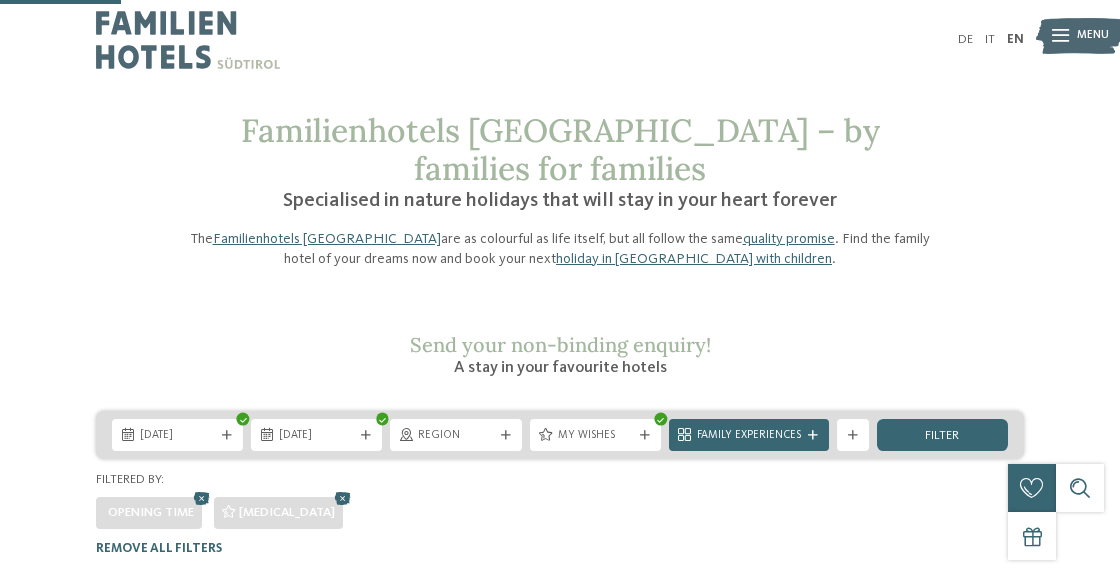 scroll, scrollTop: 455, scrollLeft: 0, axis: vertical 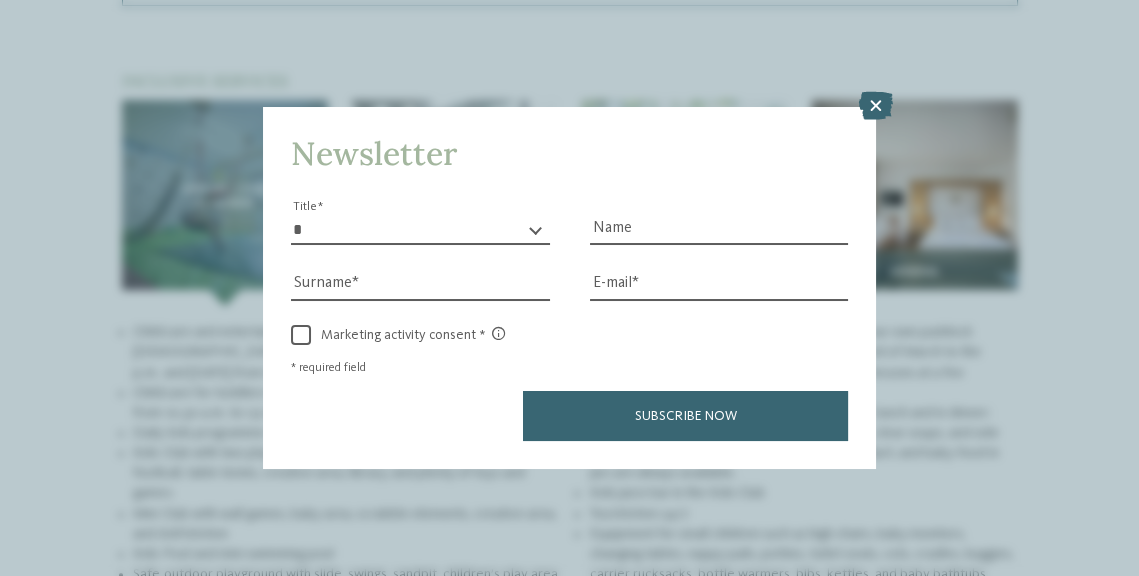 click at bounding box center (876, 106) 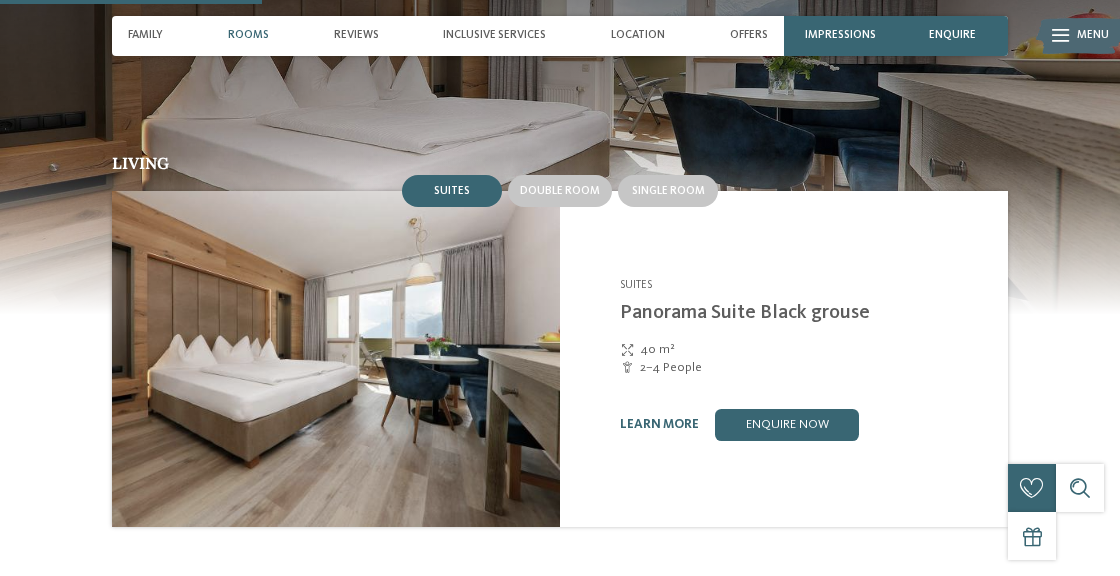 scroll, scrollTop: 1180, scrollLeft: 0, axis: vertical 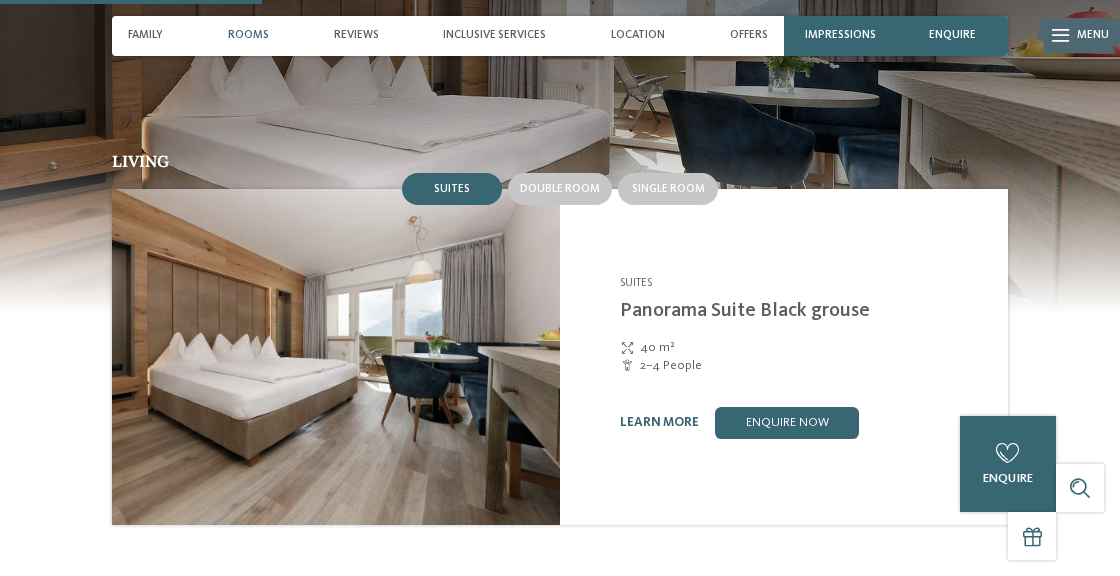 click on "Double room" at bounding box center (560, 189) 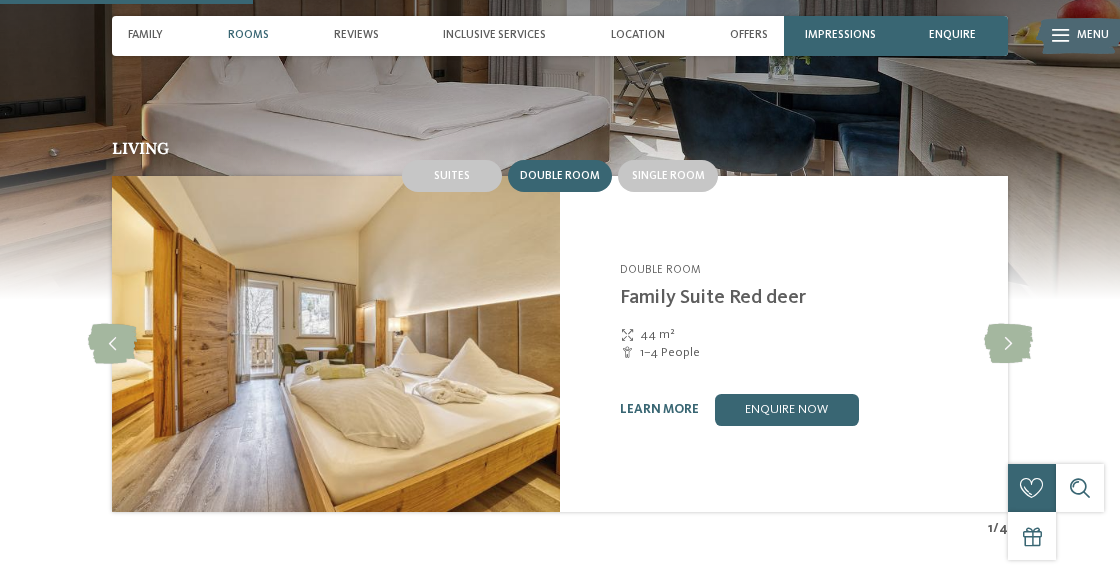 scroll, scrollTop: 1142, scrollLeft: 0, axis: vertical 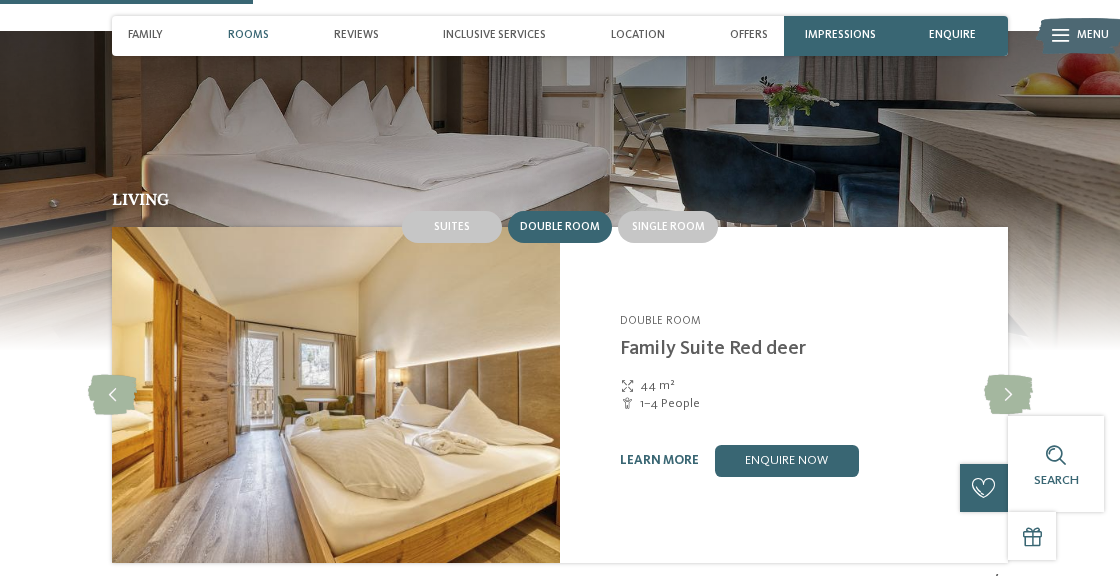 click on "Single room" at bounding box center [668, 227] 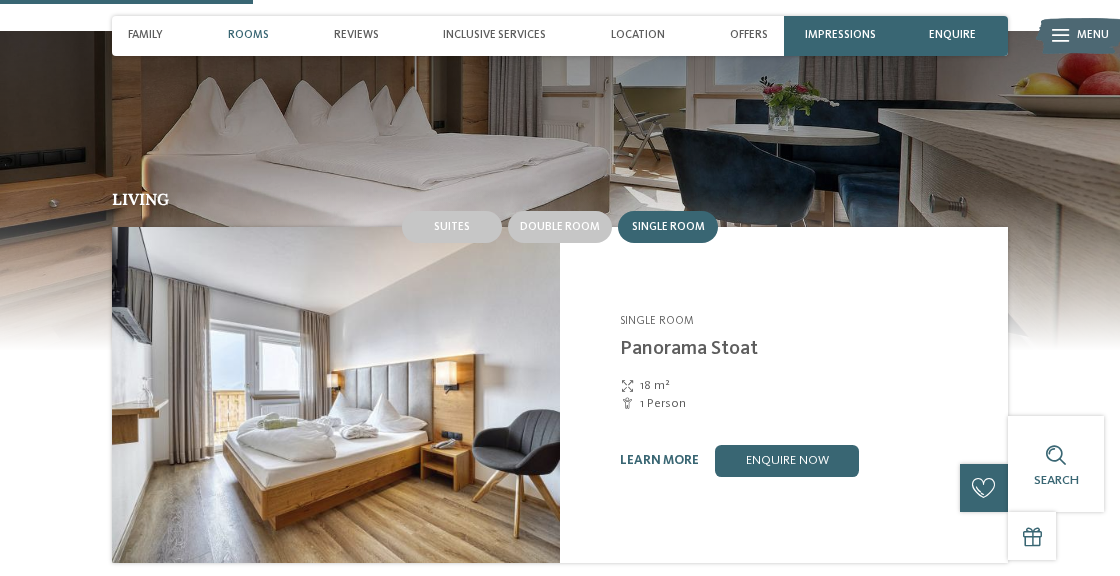click on "Double room" at bounding box center (560, 227) 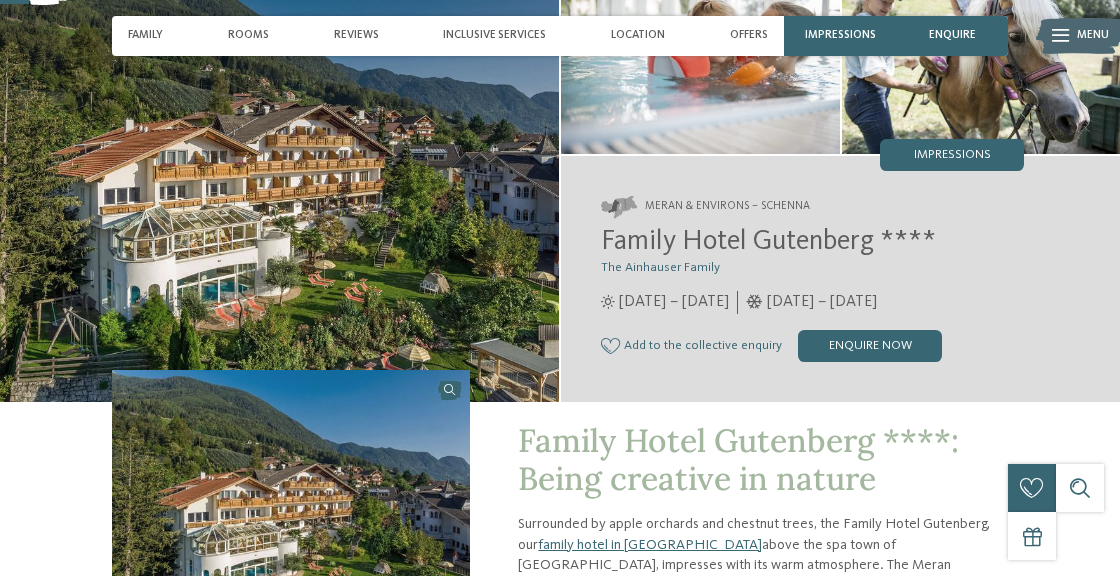 scroll, scrollTop: 141, scrollLeft: 0, axis: vertical 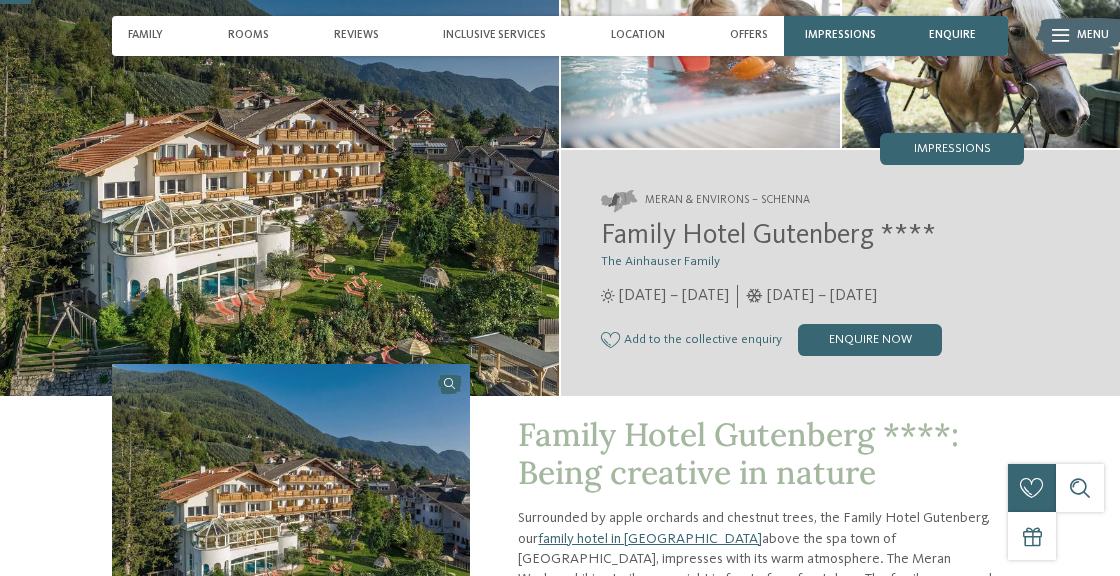 click on "Inclusive services" at bounding box center [494, 35] 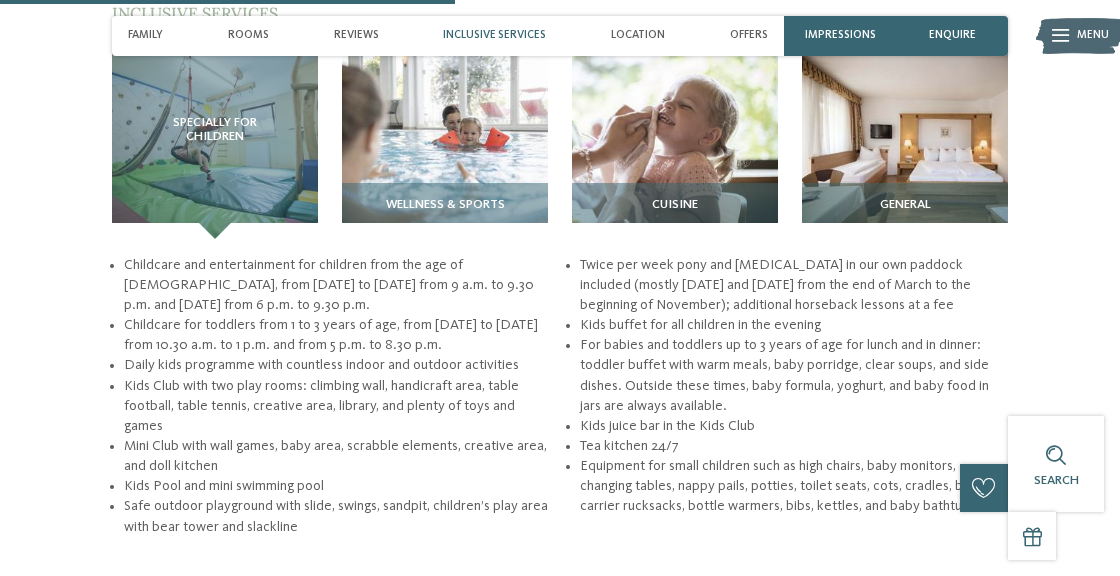 scroll, scrollTop: 2051, scrollLeft: 0, axis: vertical 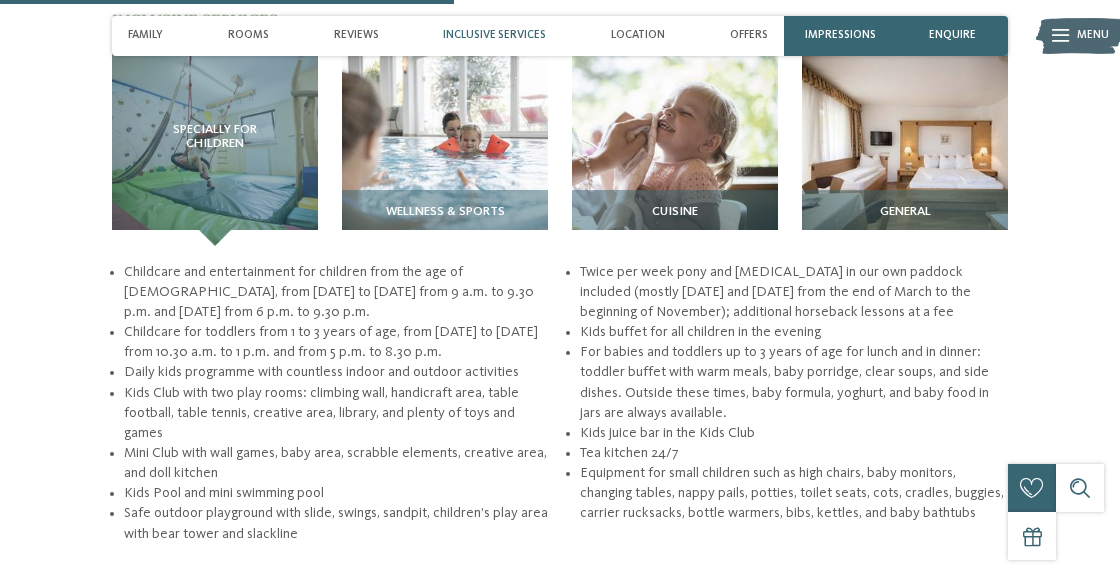 click on "Cuisine" at bounding box center (675, 218) 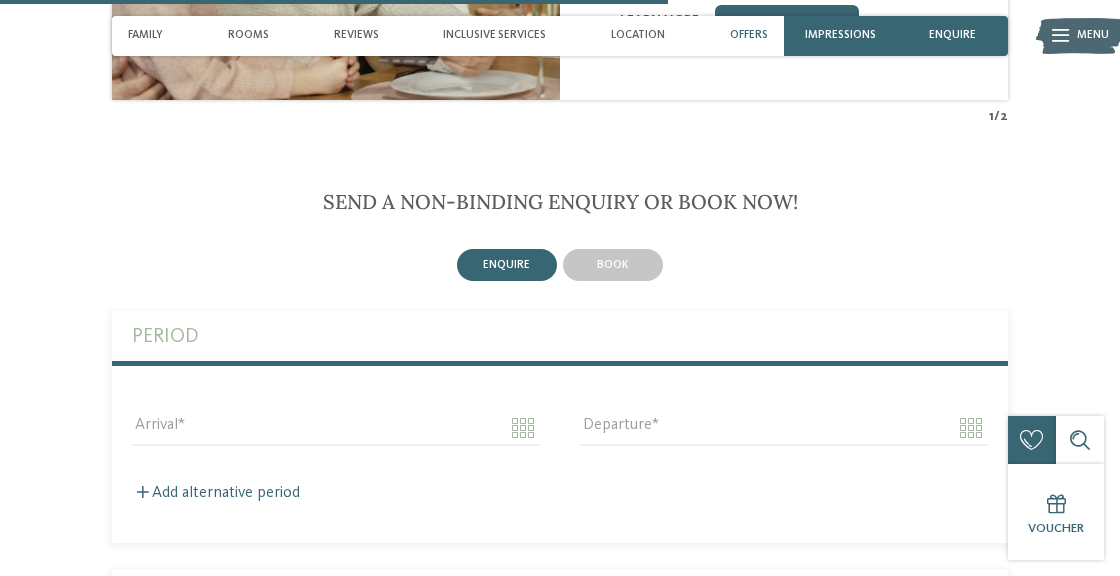 scroll, scrollTop: 2916, scrollLeft: 0, axis: vertical 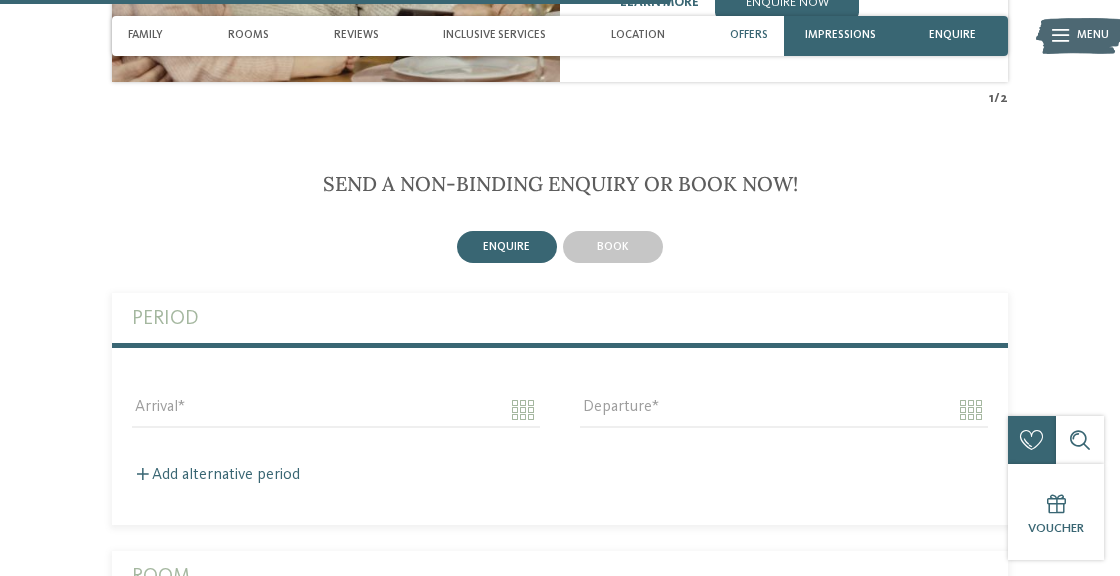 click on "book" at bounding box center [613, 247] 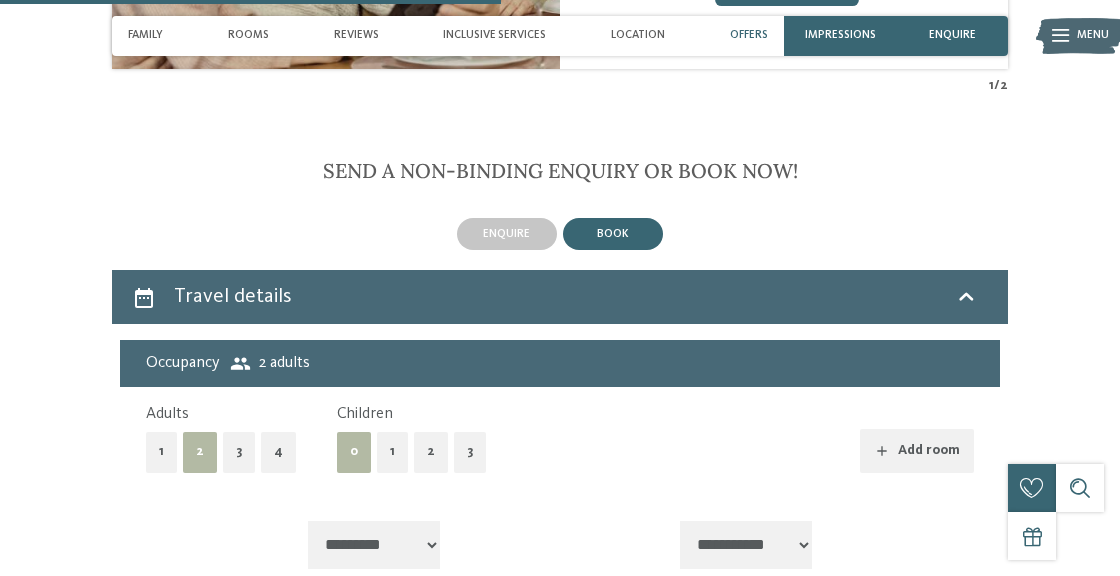 scroll, scrollTop: 2925, scrollLeft: 0, axis: vertical 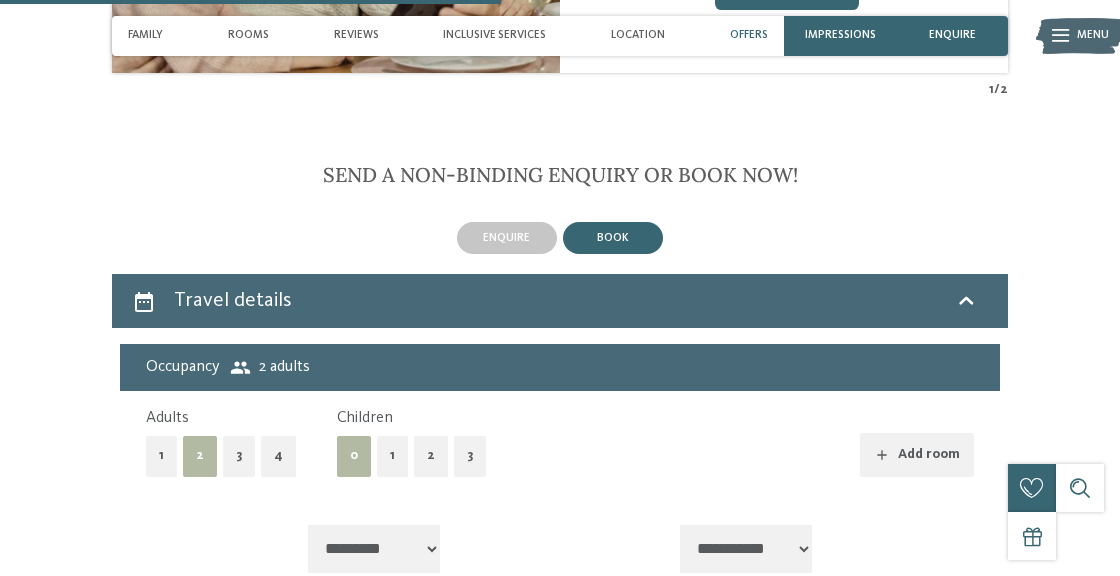 click on "3" at bounding box center [239, 456] 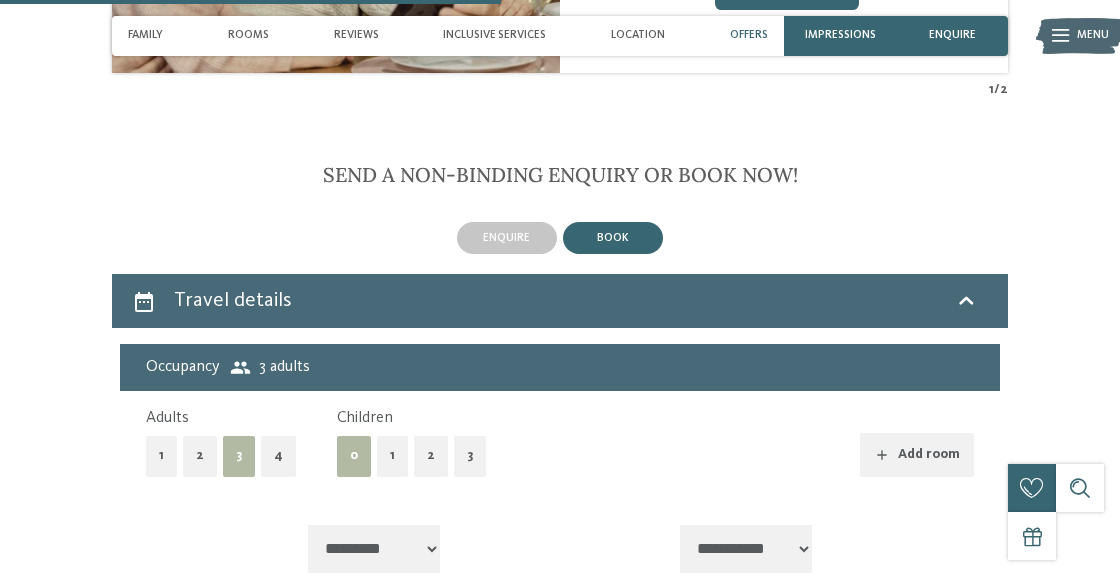 click on "Send a non-binding enquiry or book now!
enquire
book
Period" at bounding box center (560, 768) 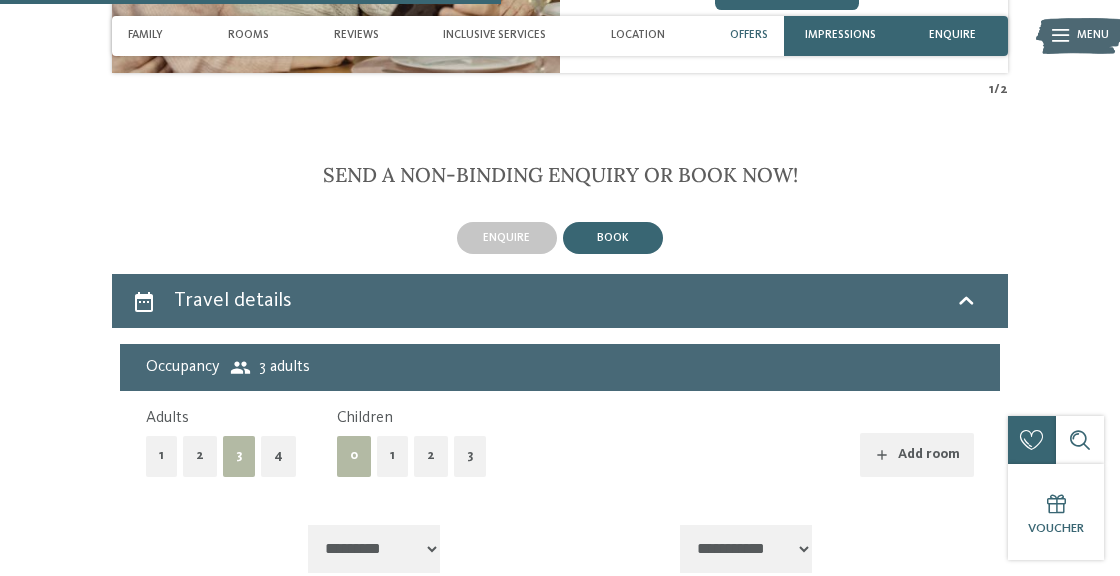 click on "2" at bounding box center [431, 456] 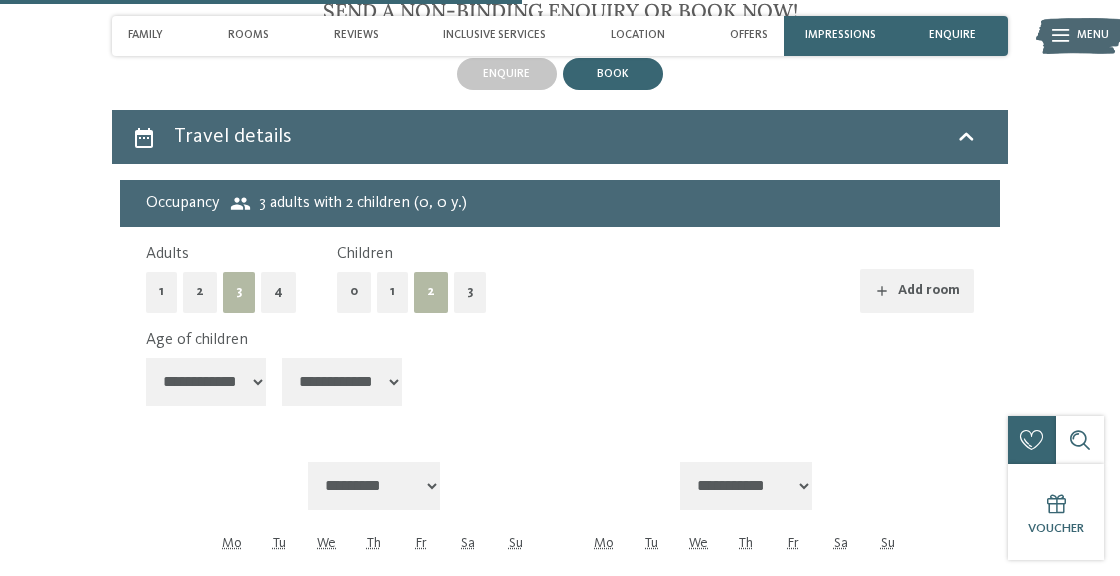 scroll, scrollTop: 3098, scrollLeft: 0, axis: vertical 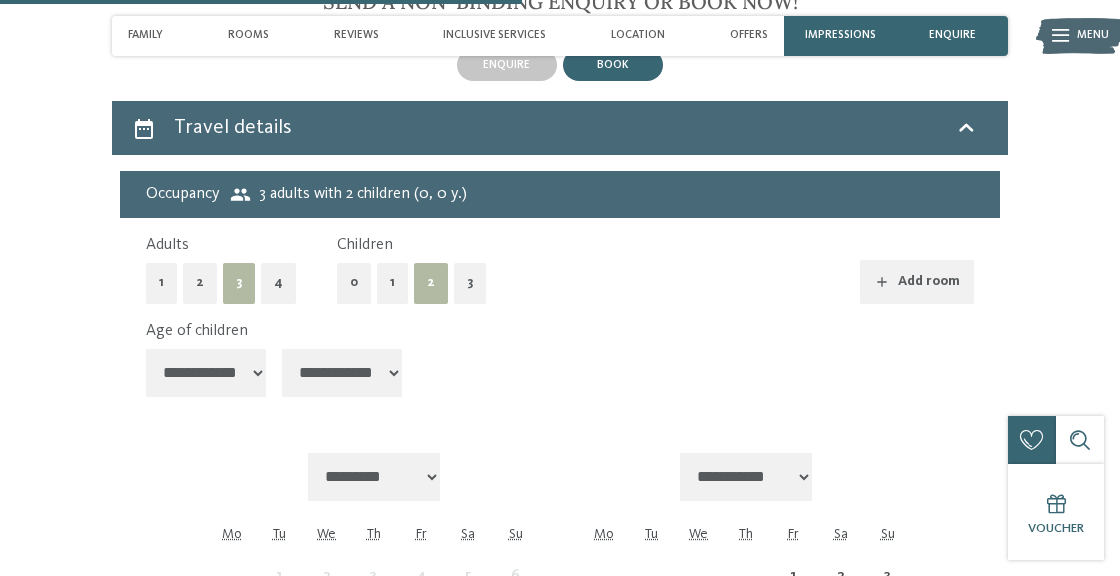 click on "**********" at bounding box center [206, 373] 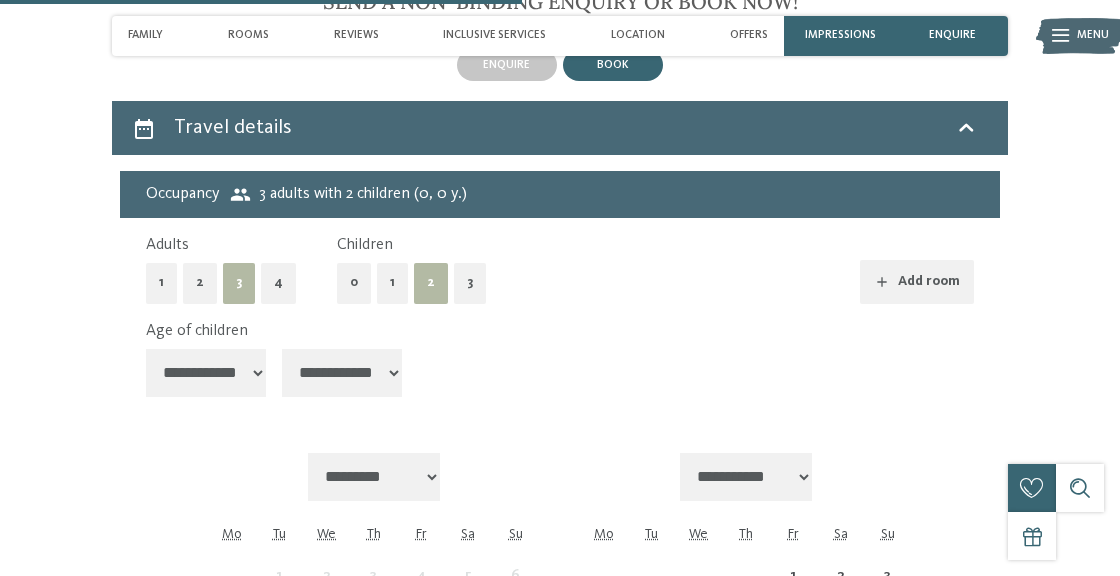 select on "*" 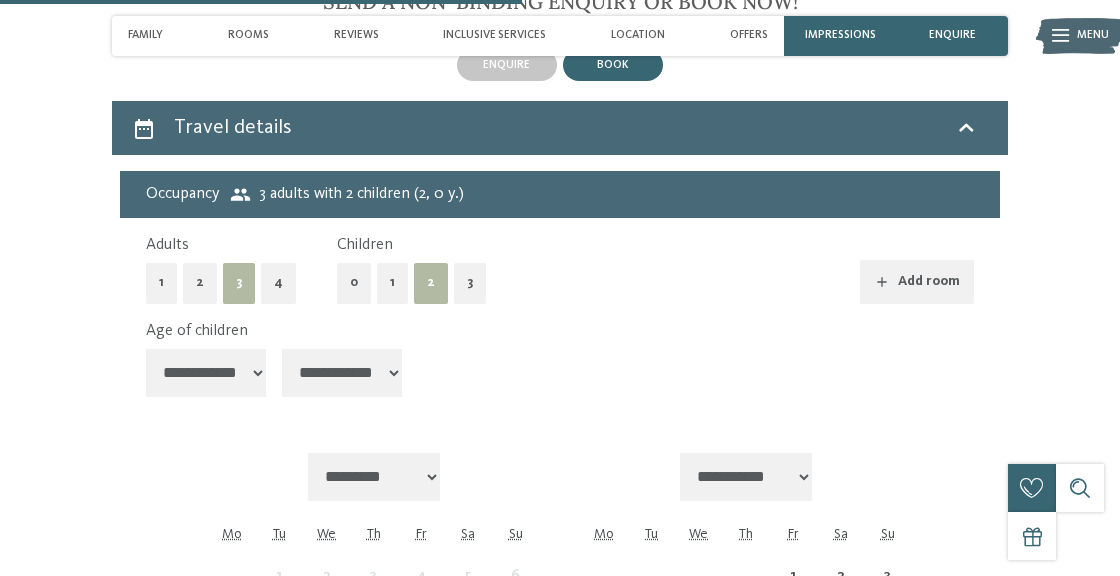 click on "**********" at bounding box center (342, 373) 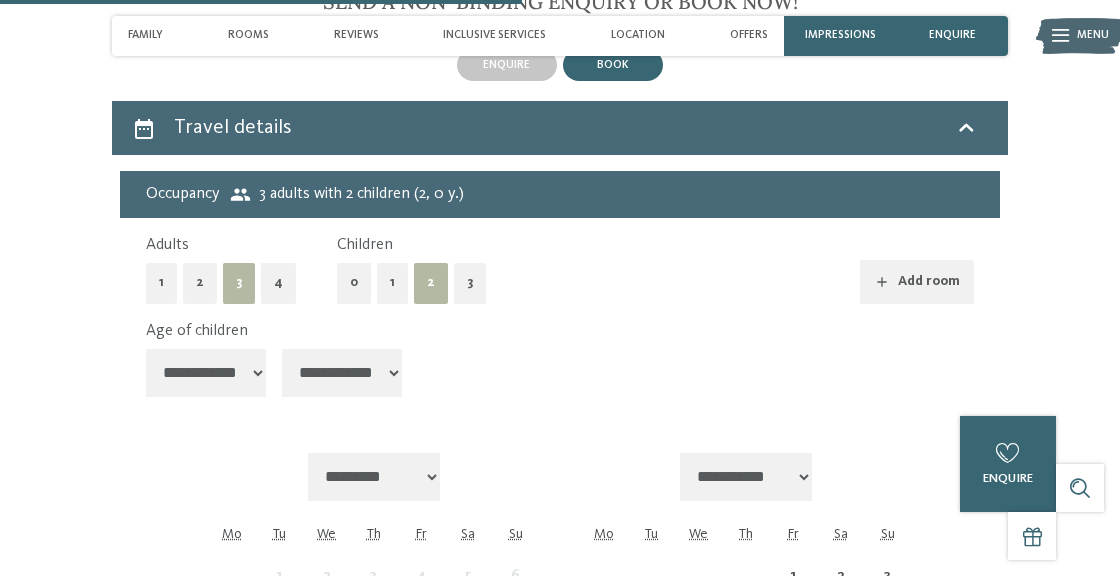 select on "*" 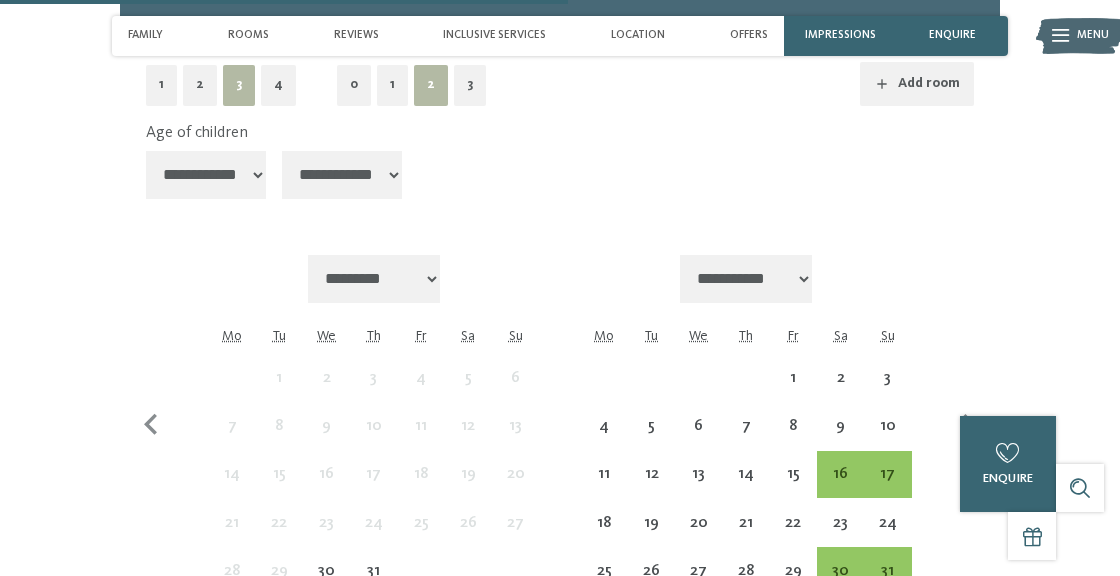 scroll, scrollTop: 3370, scrollLeft: 0, axis: vertical 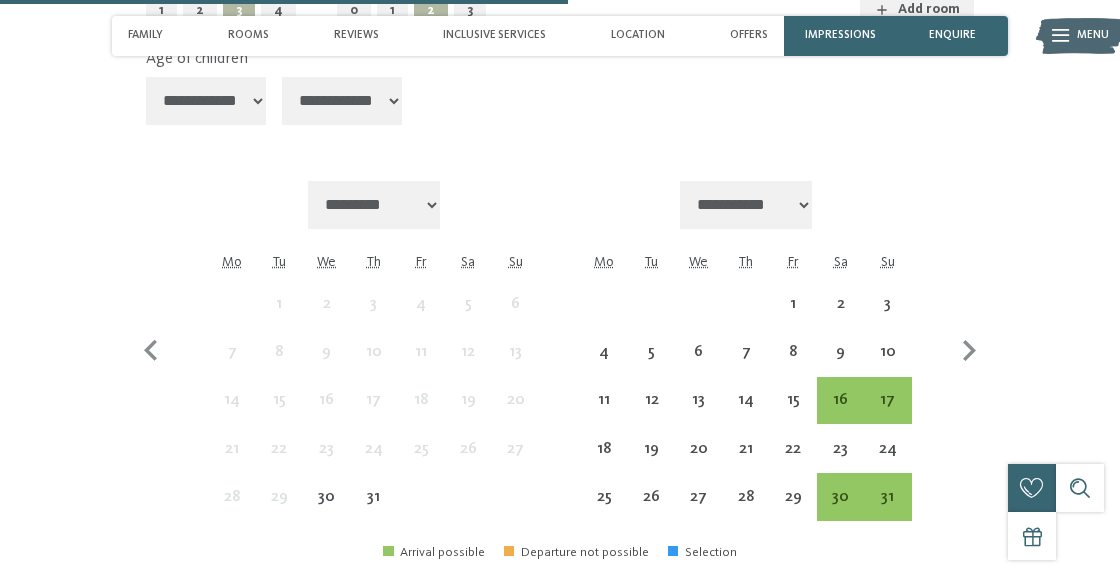 click on "16" at bounding box center [840, 413] 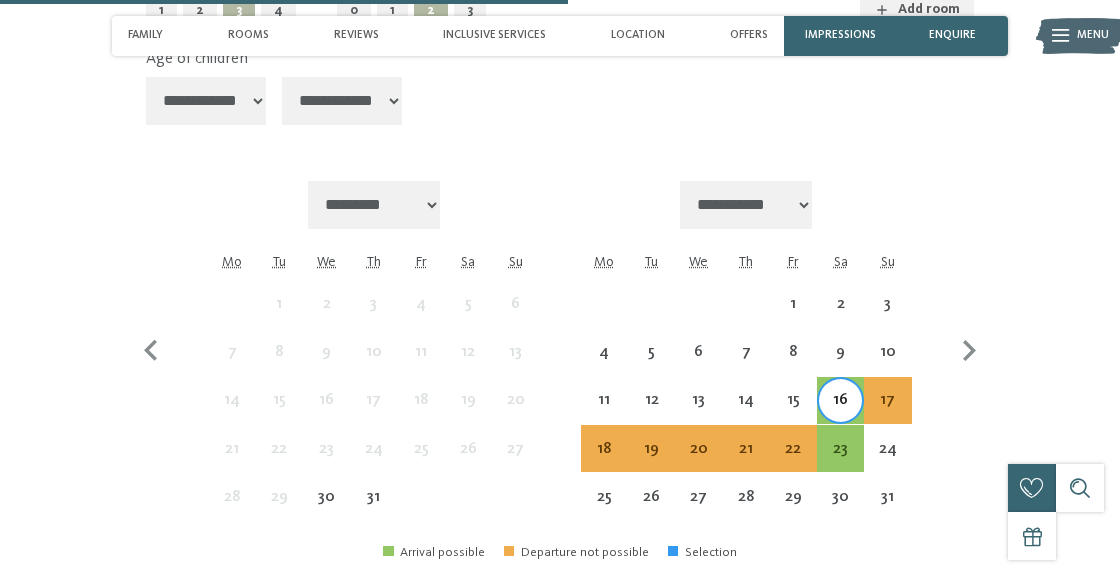 click on "23" at bounding box center [840, 462] 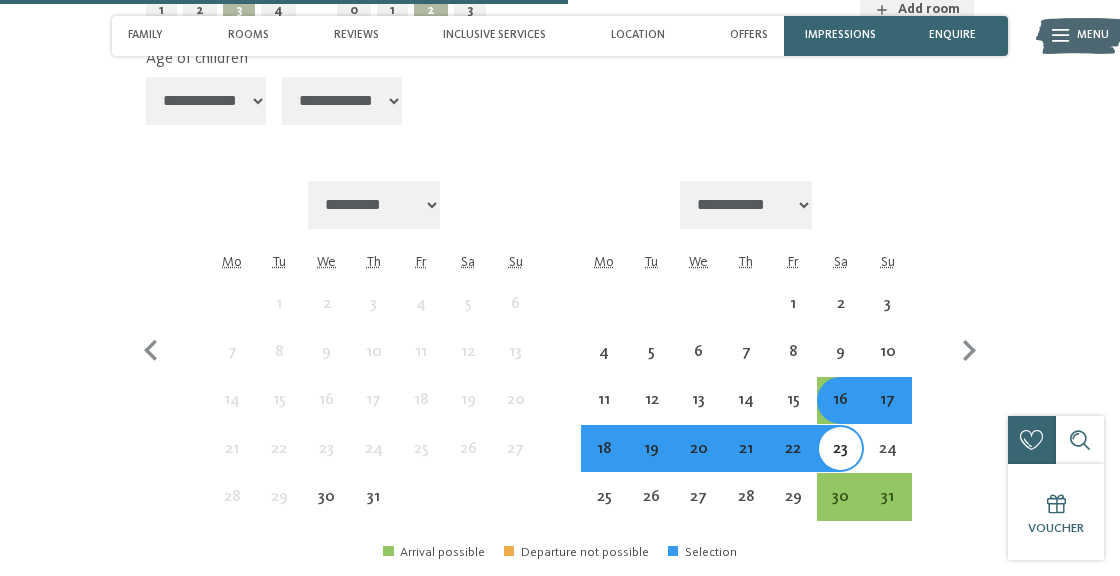 click on "17" at bounding box center (887, 413) 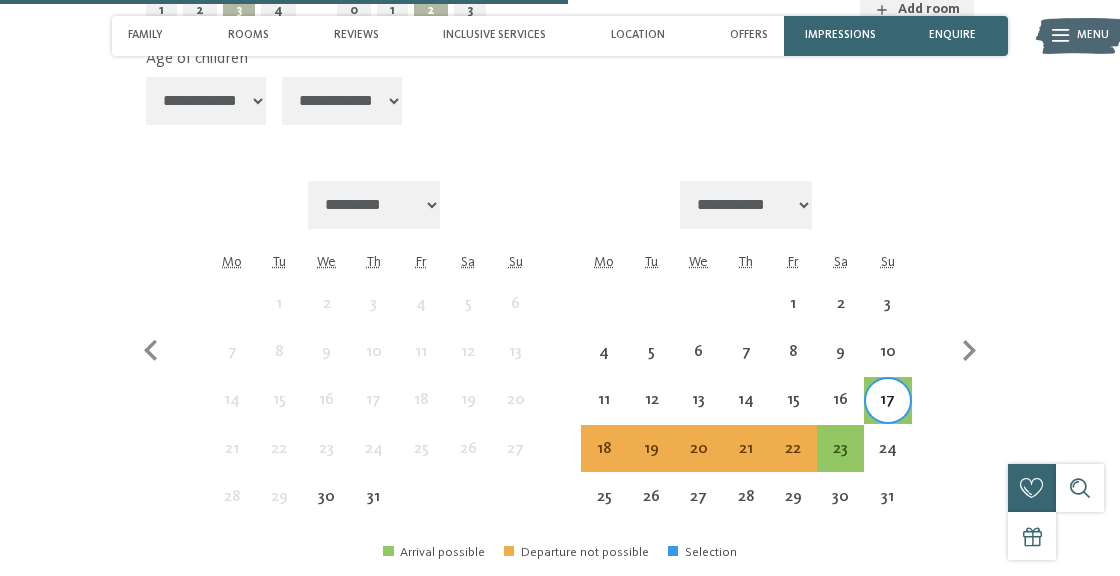 click on "23" at bounding box center [840, 462] 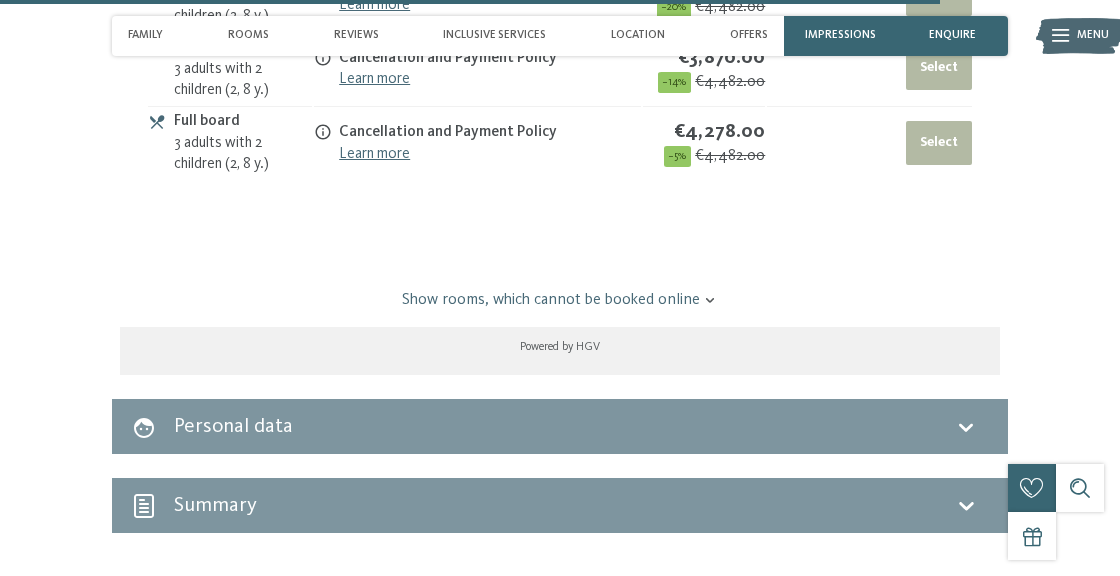 scroll, scrollTop: 4809, scrollLeft: 0, axis: vertical 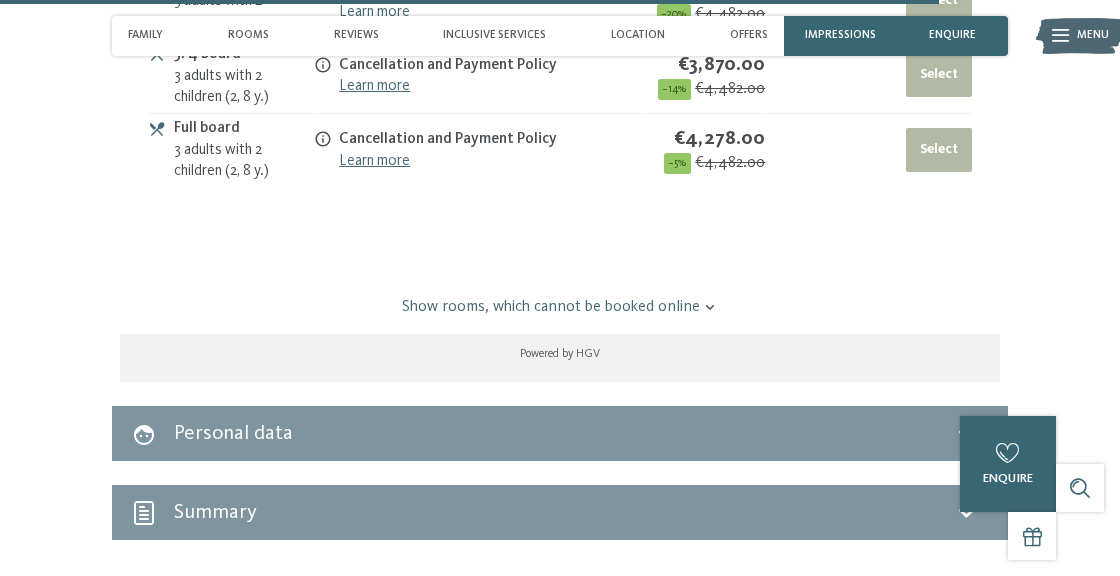 click 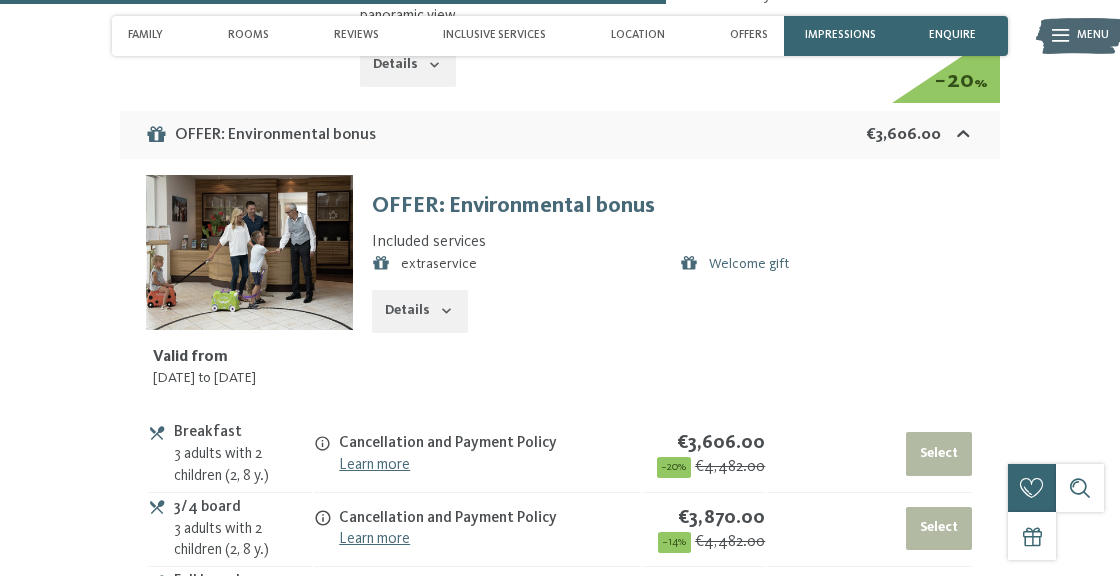 scroll, scrollTop: 4355, scrollLeft: 0, axis: vertical 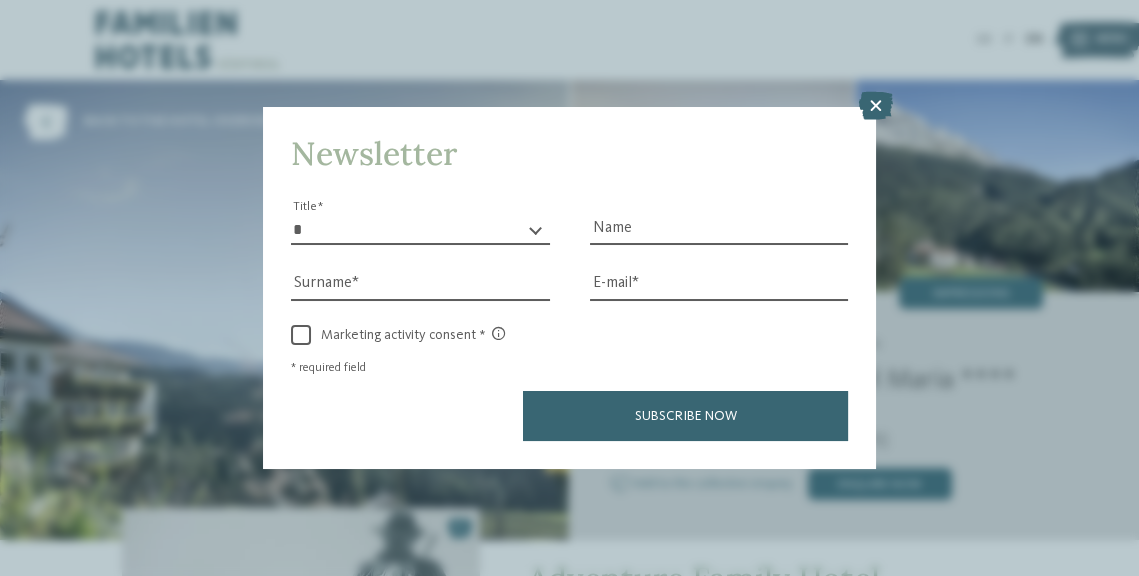 click at bounding box center (876, 106) 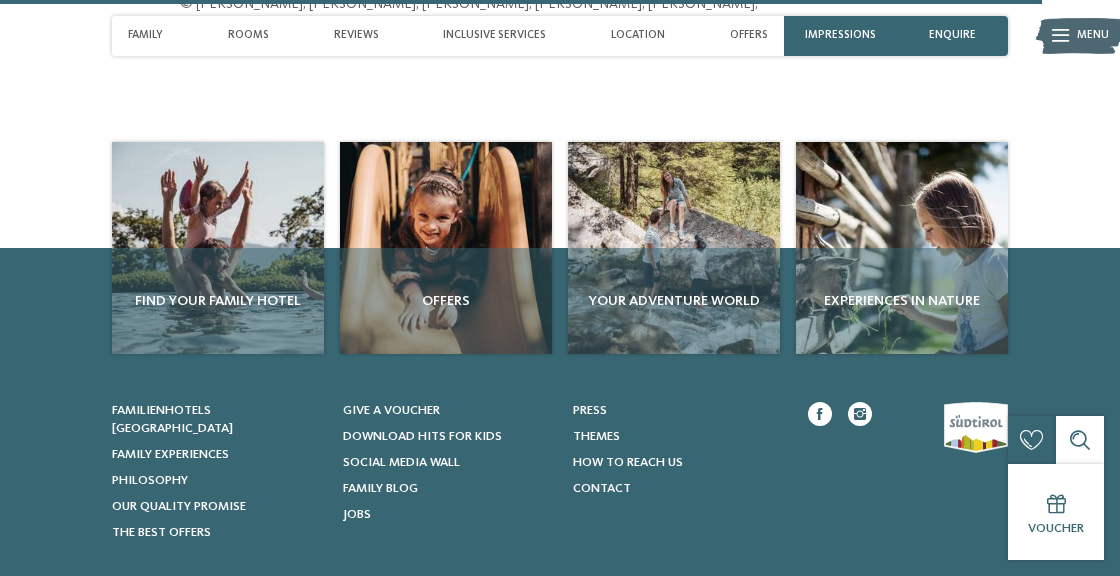 scroll, scrollTop: 4746, scrollLeft: 0, axis: vertical 